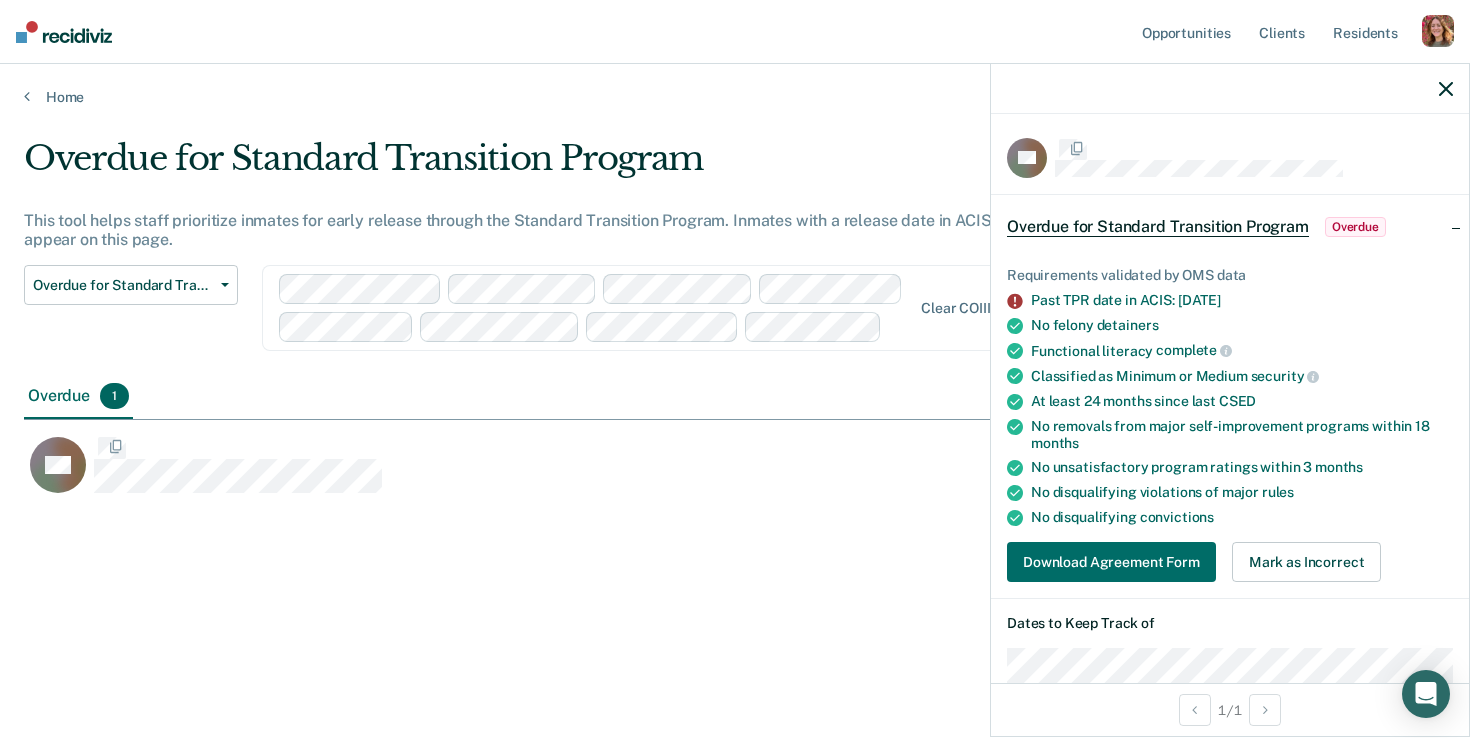 scroll, scrollTop: 0, scrollLeft: 0, axis: both 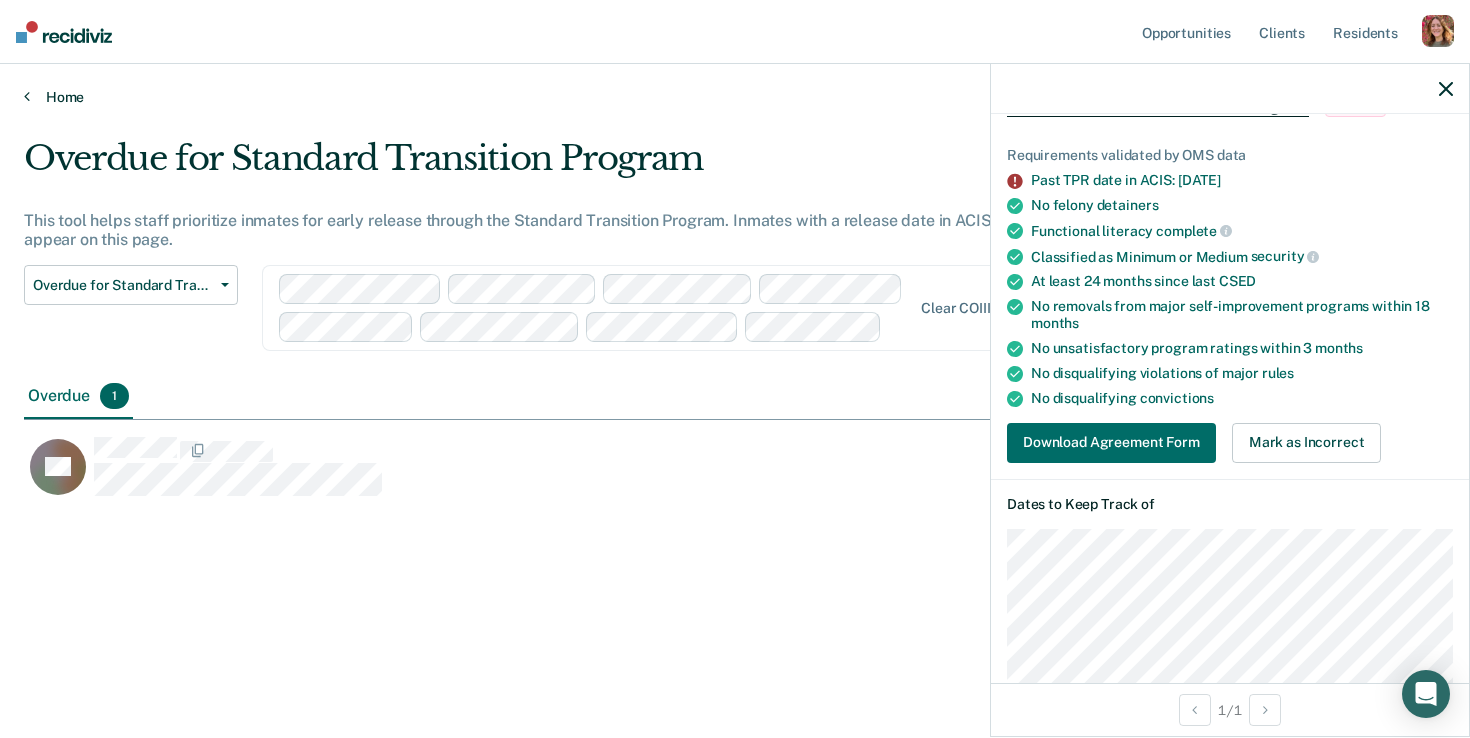 click on "Home" at bounding box center (735, 97) 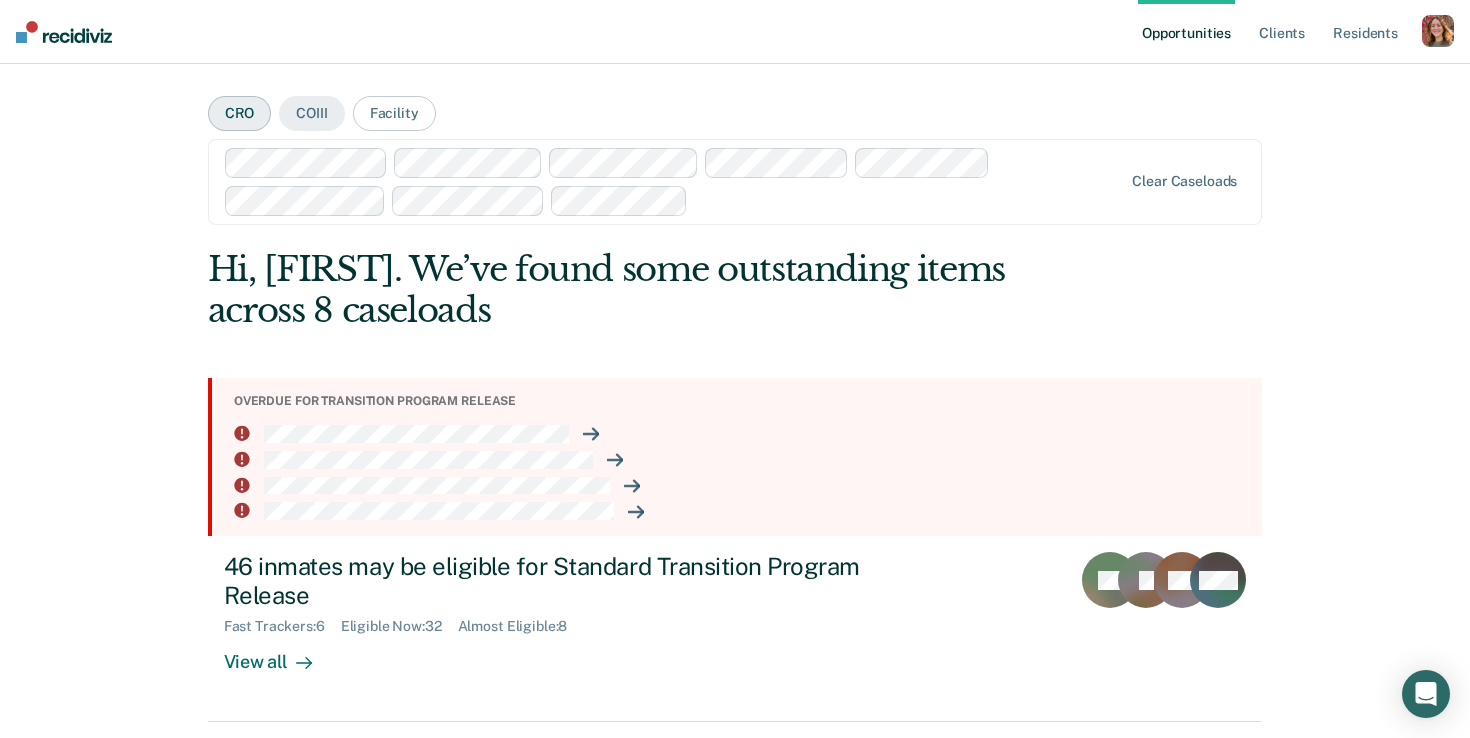 click on "CRO" at bounding box center [240, 113] 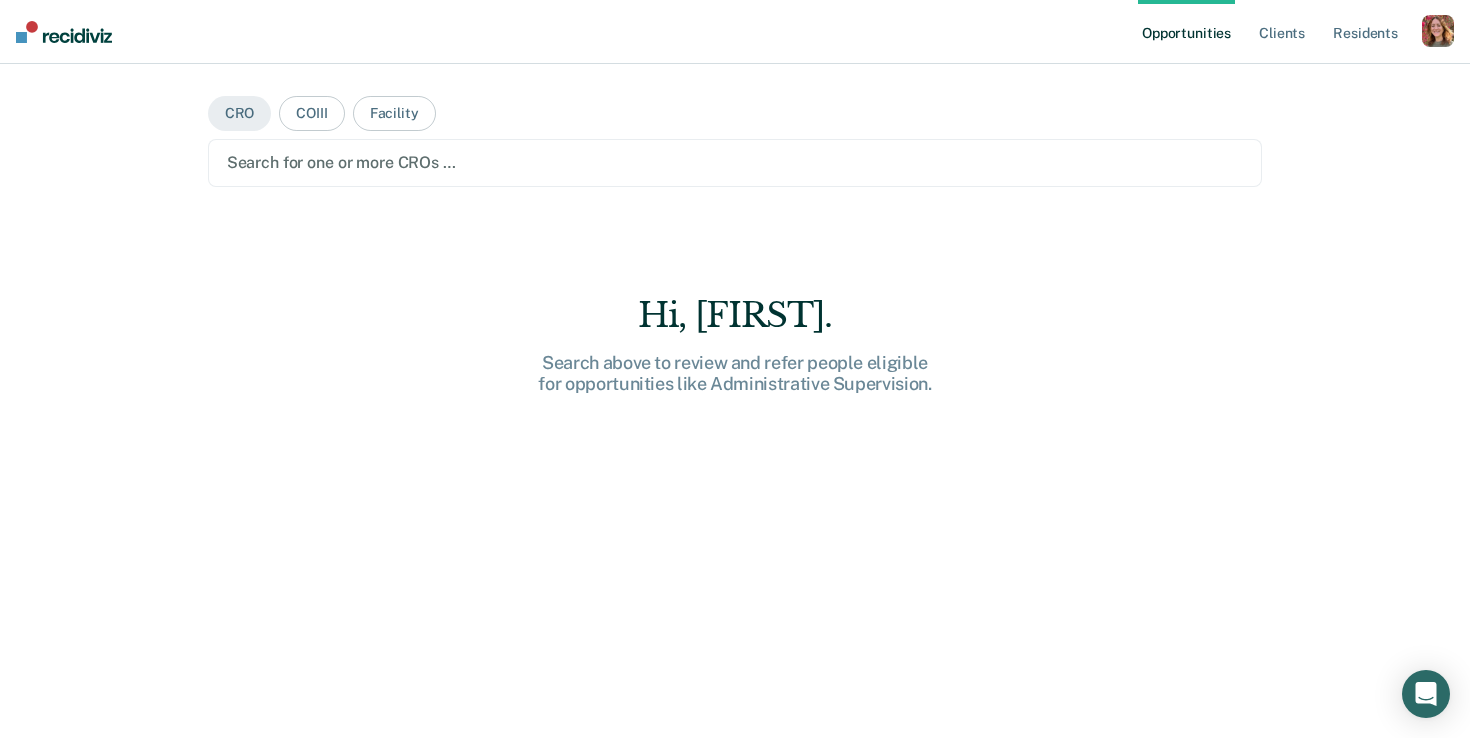 click at bounding box center (735, 162) 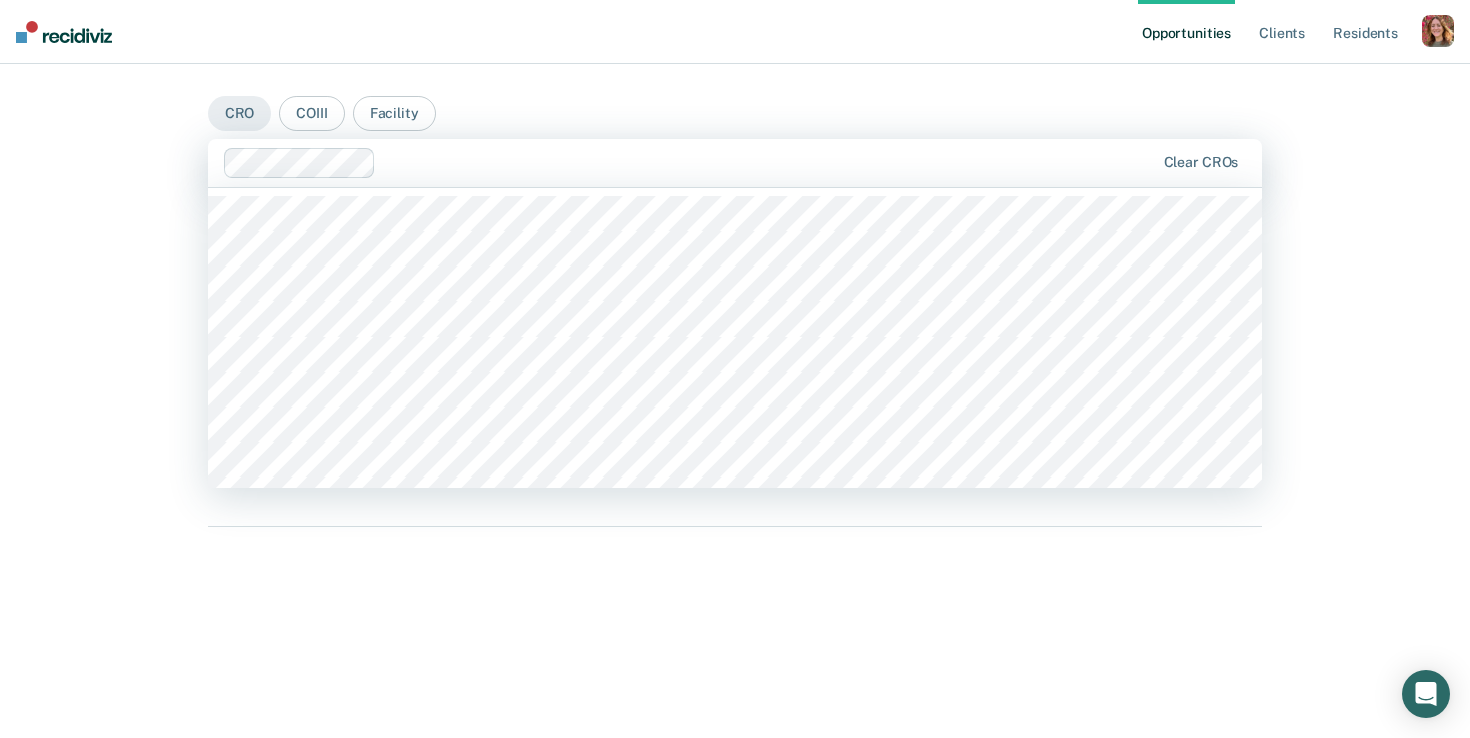 click at bounding box center [768, 162] 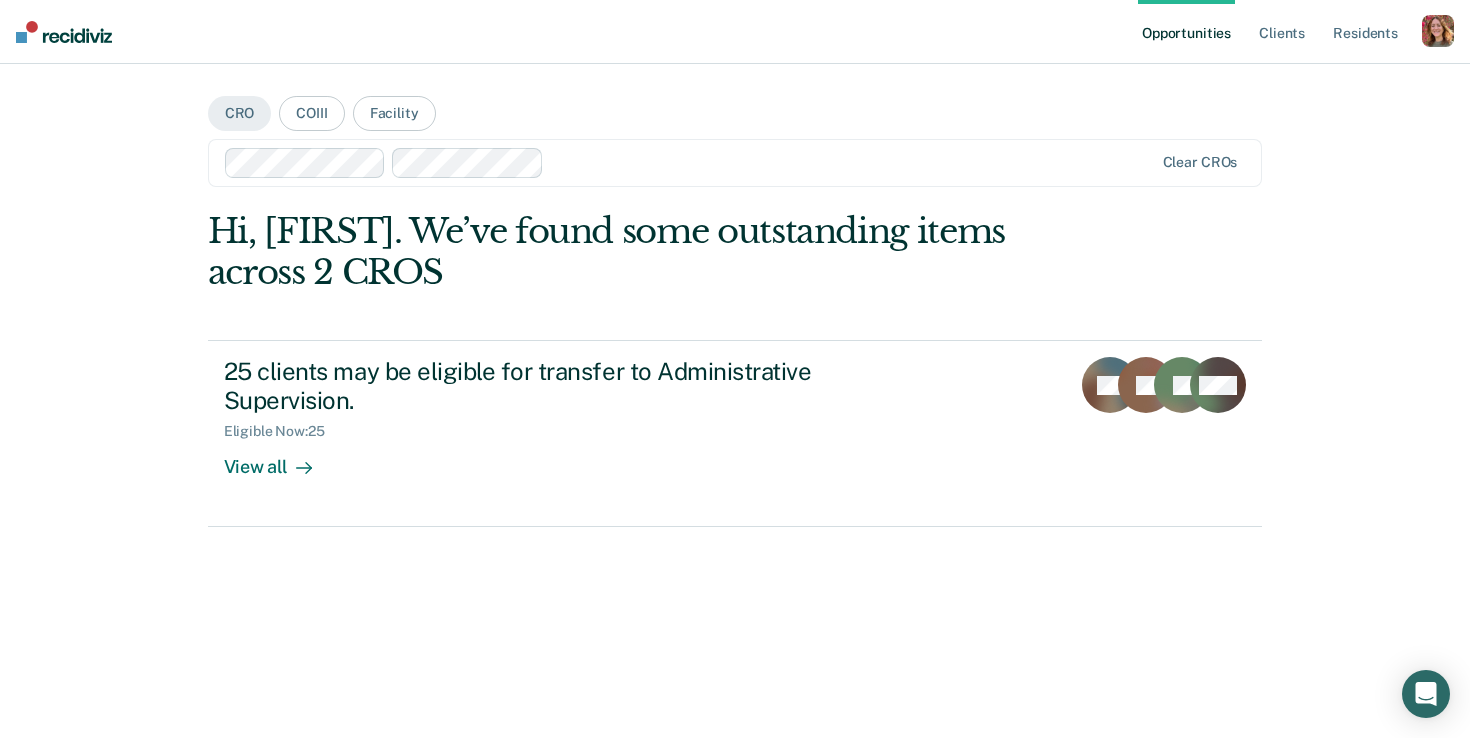 click at bounding box center (852, 162) 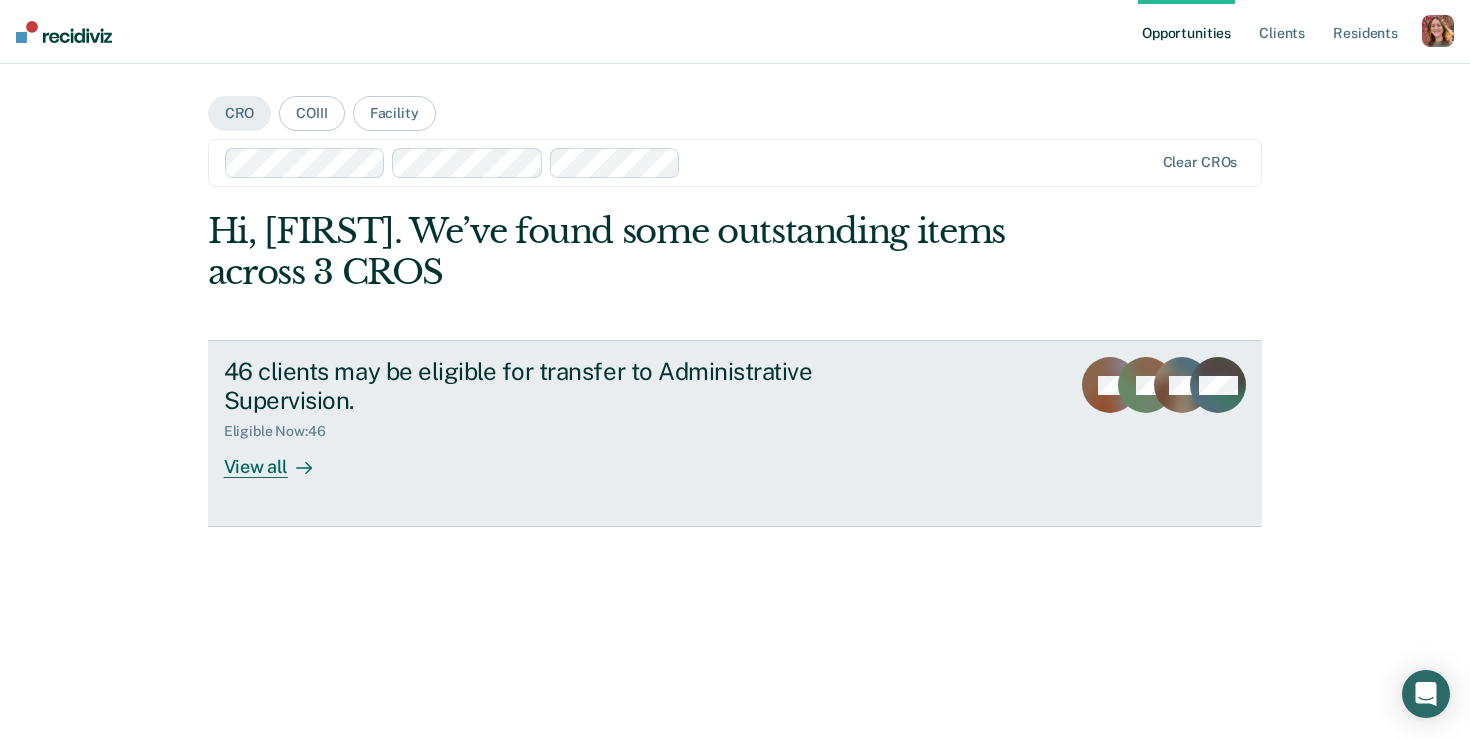click on "View all" at bounding box center (280, 459) 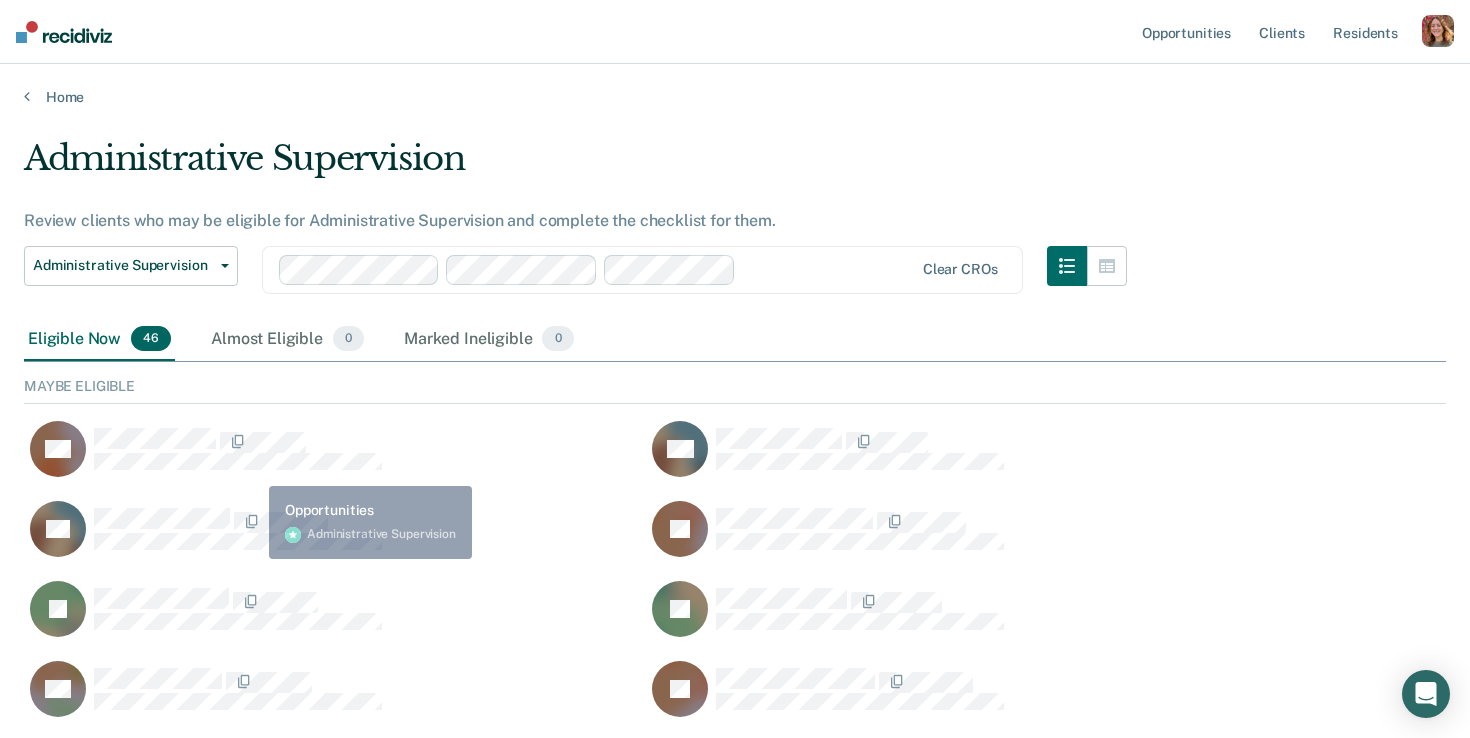 scroll, scrollTop: 1, scrollLeft: 1, axis: both 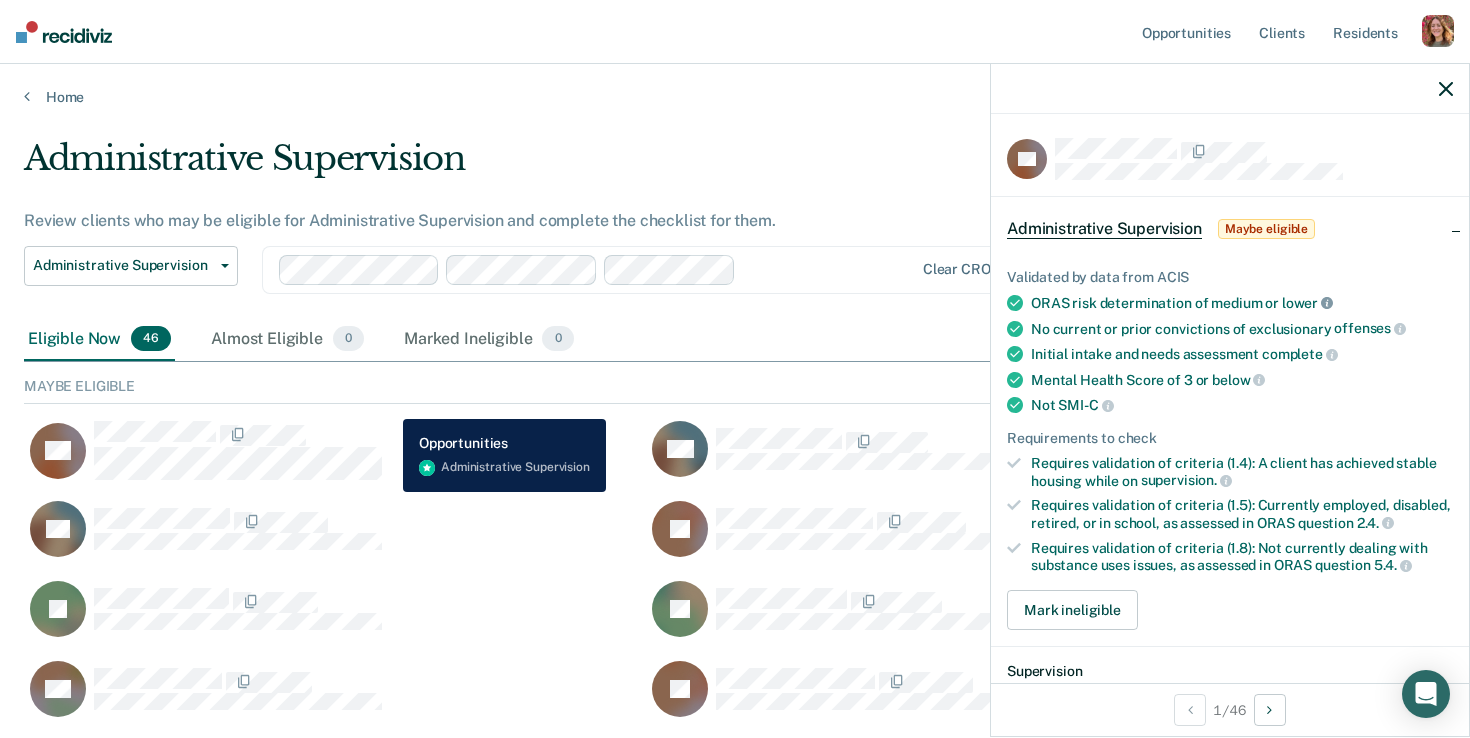 click 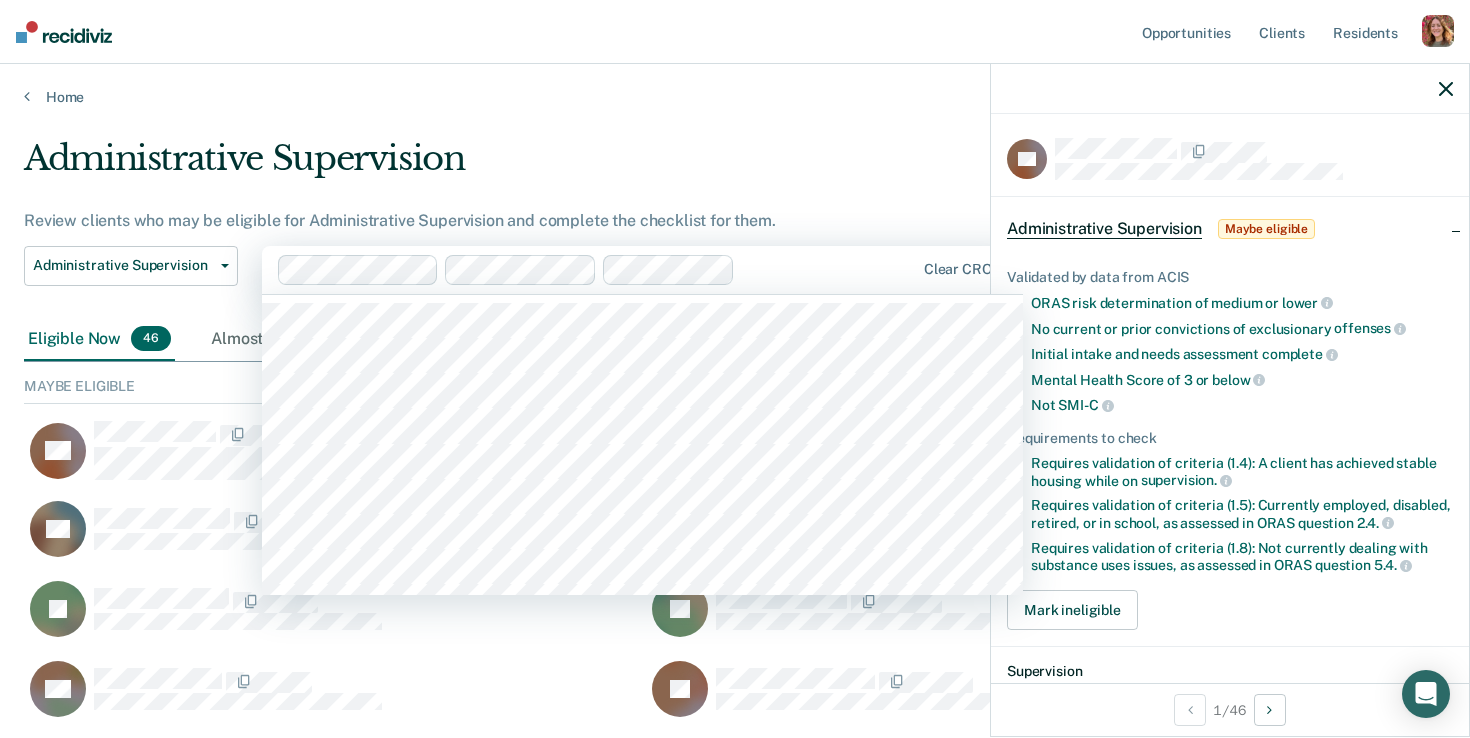 click at bounding box center [828, 269] 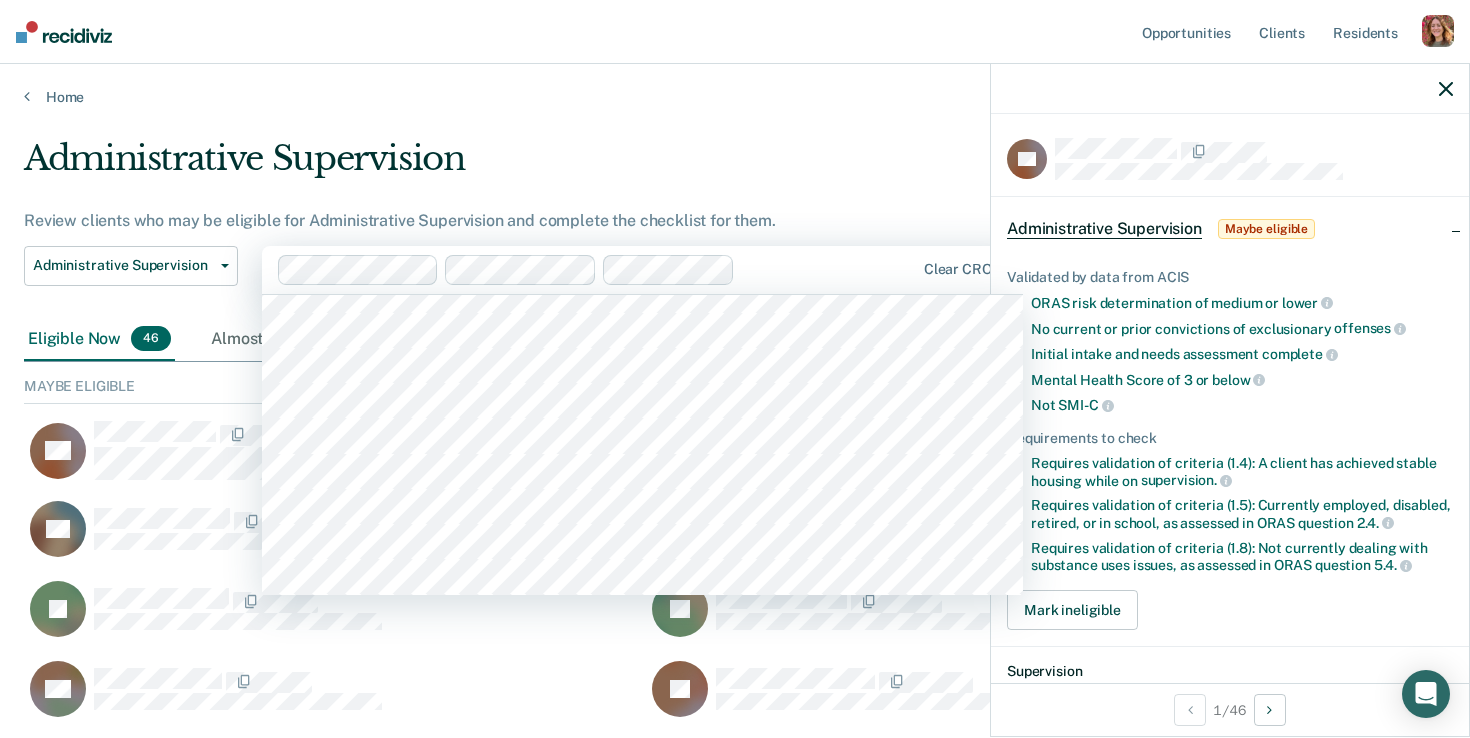 scroll, scrollTop: 1113, scrollLeft: 0, axis: vertical 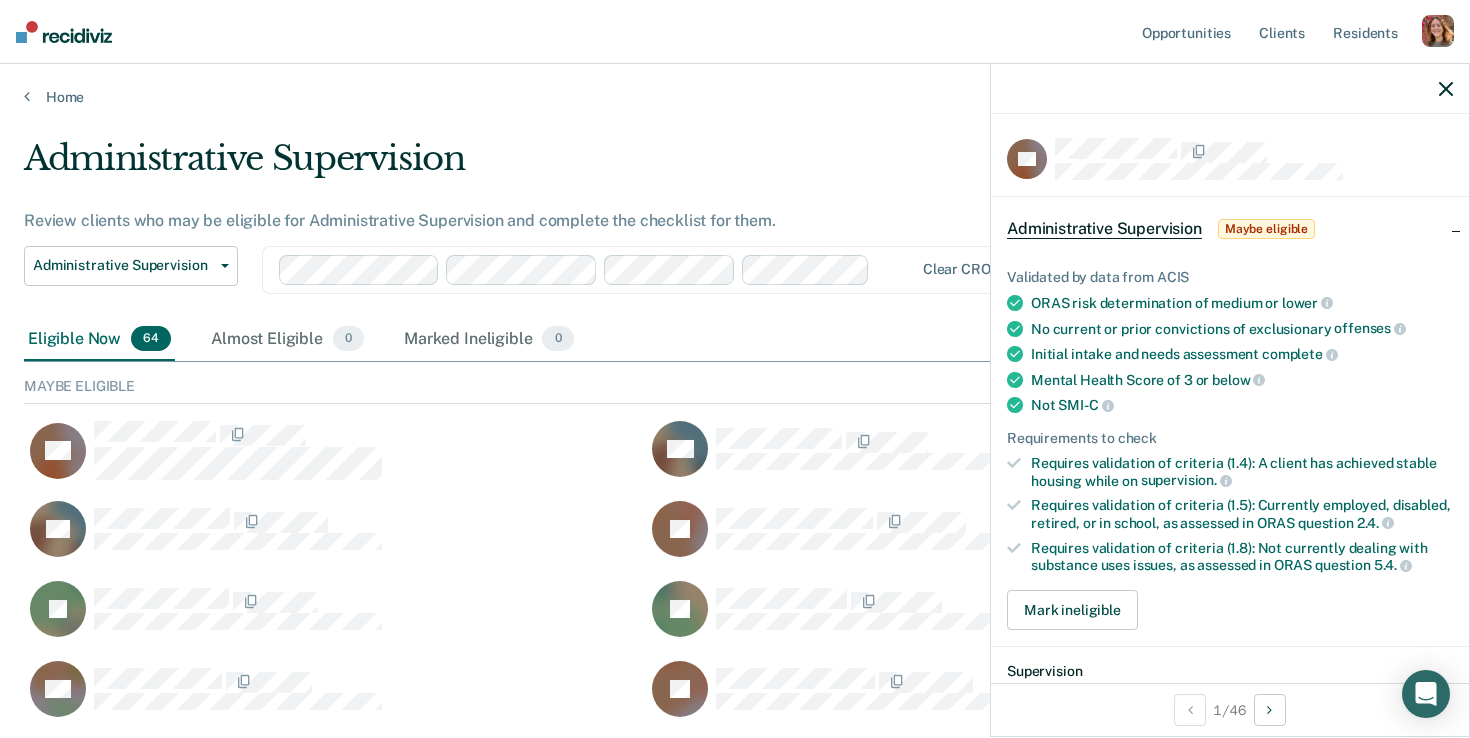 click at bounding box center (880, 269) 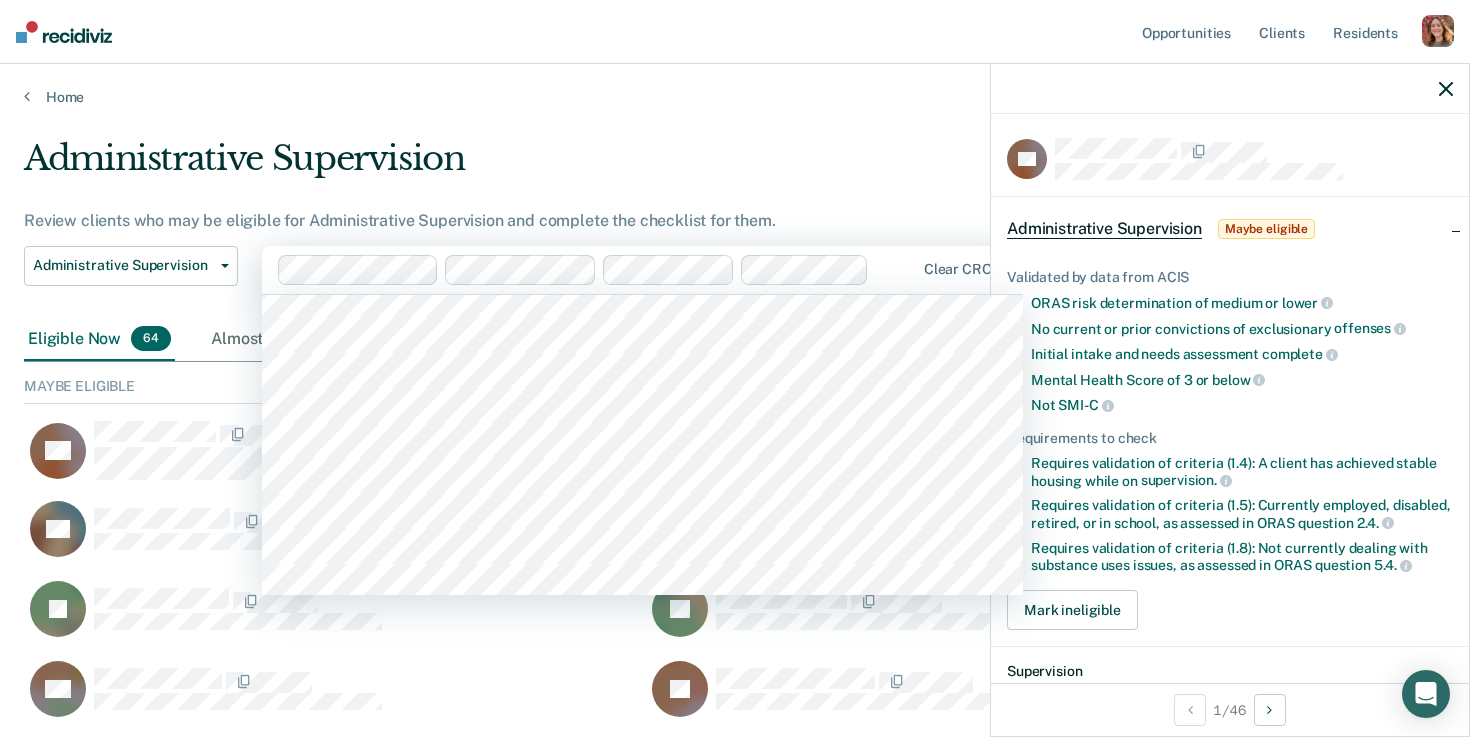 scroll, scrollTop: 1303, scrollLeft: 0, axis: vertical 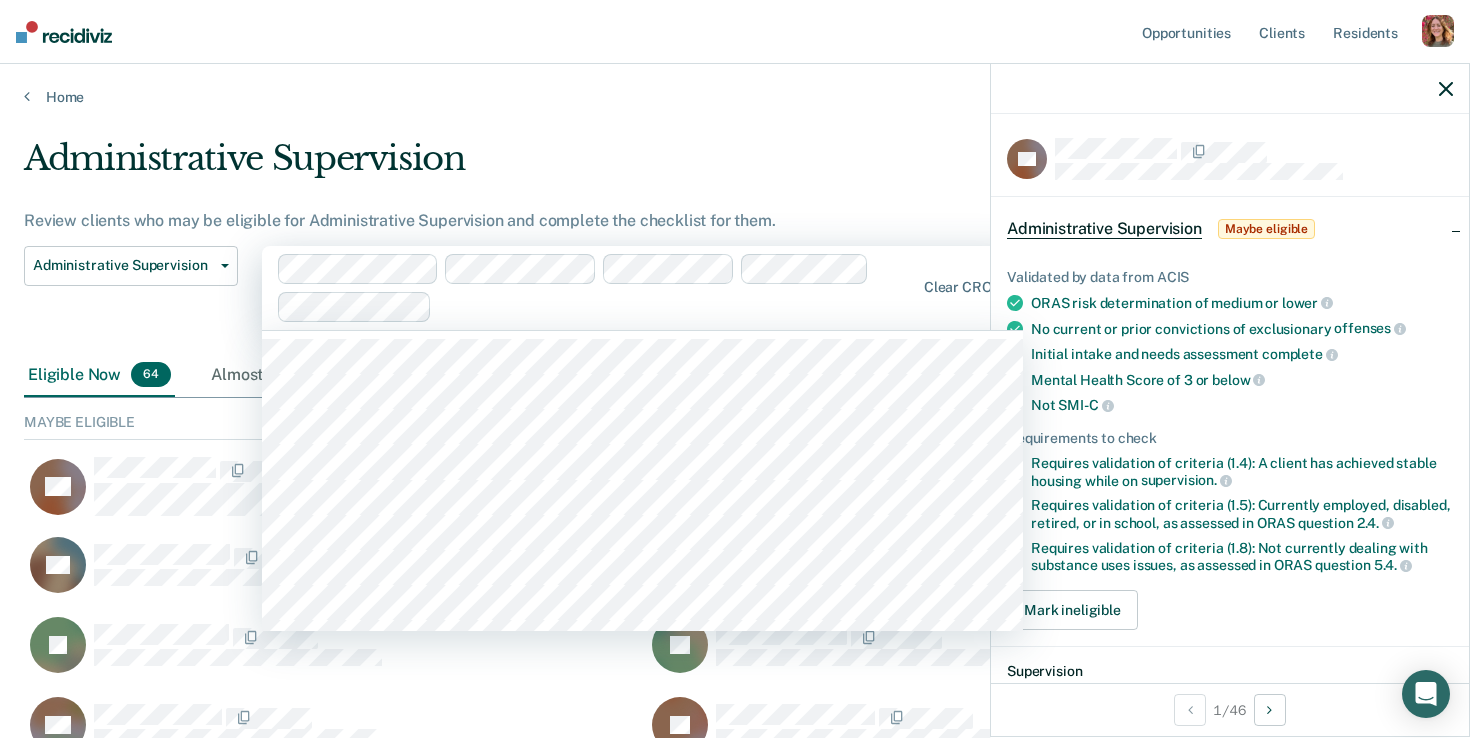 click at bounding box center (677, 306) 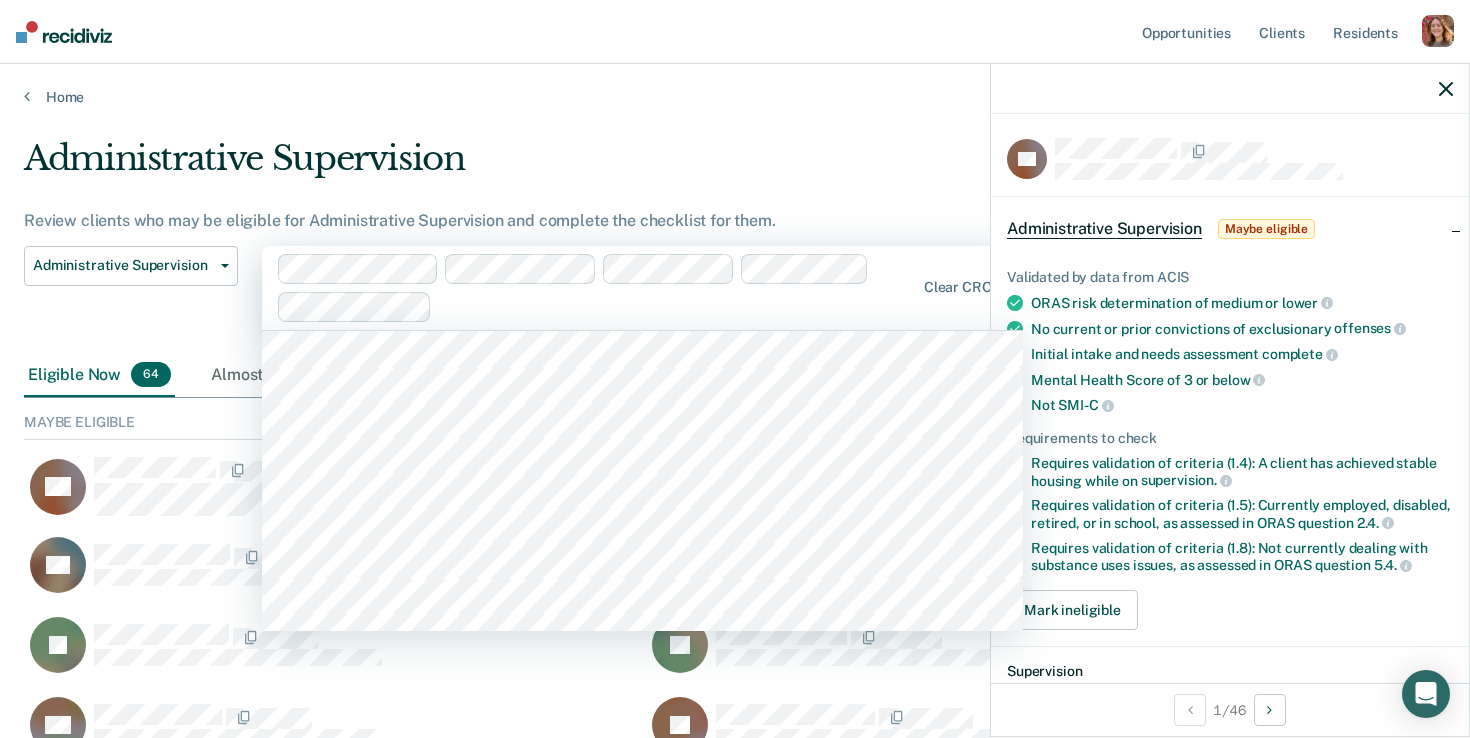 scroll, scrollTop: 844, scrollLeft: 0, axis: vertical 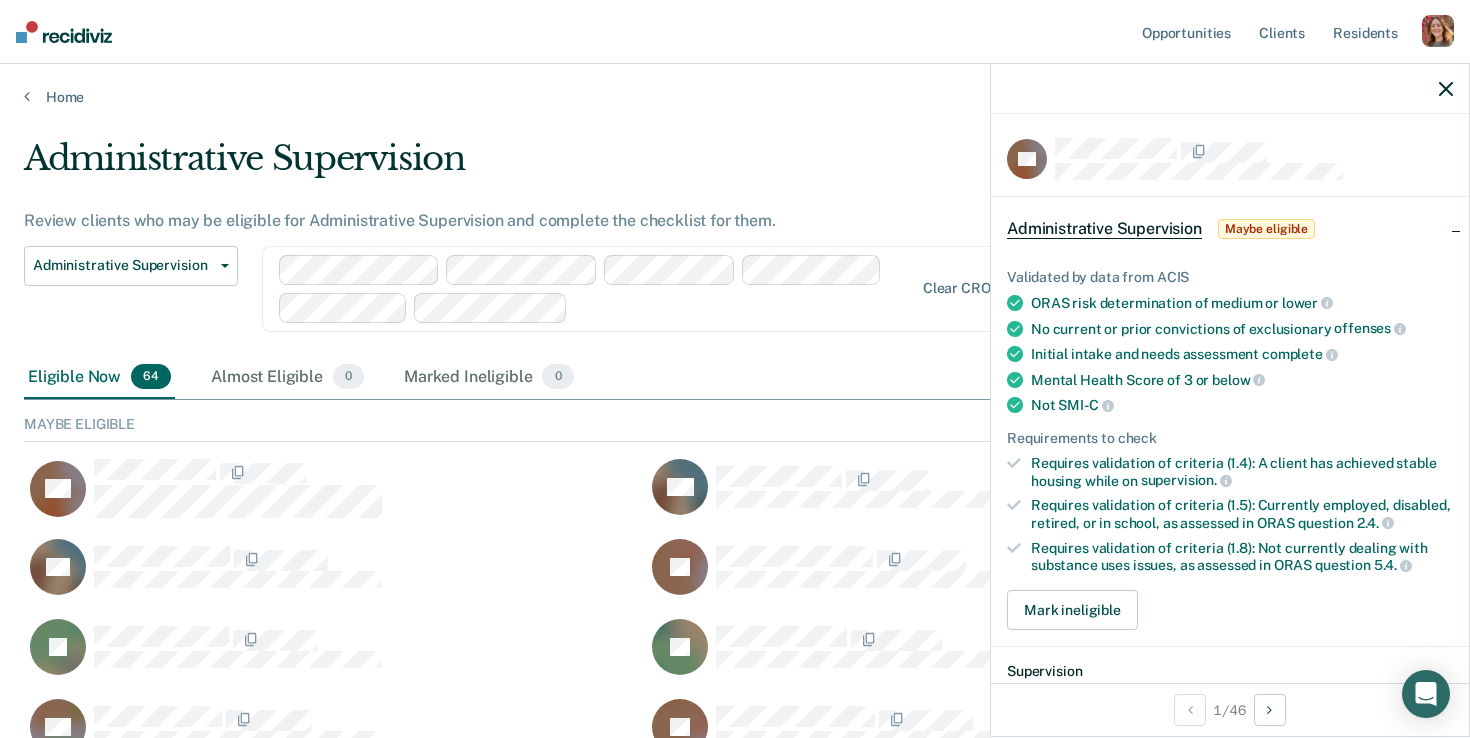 click at bounding box center (744, 307) 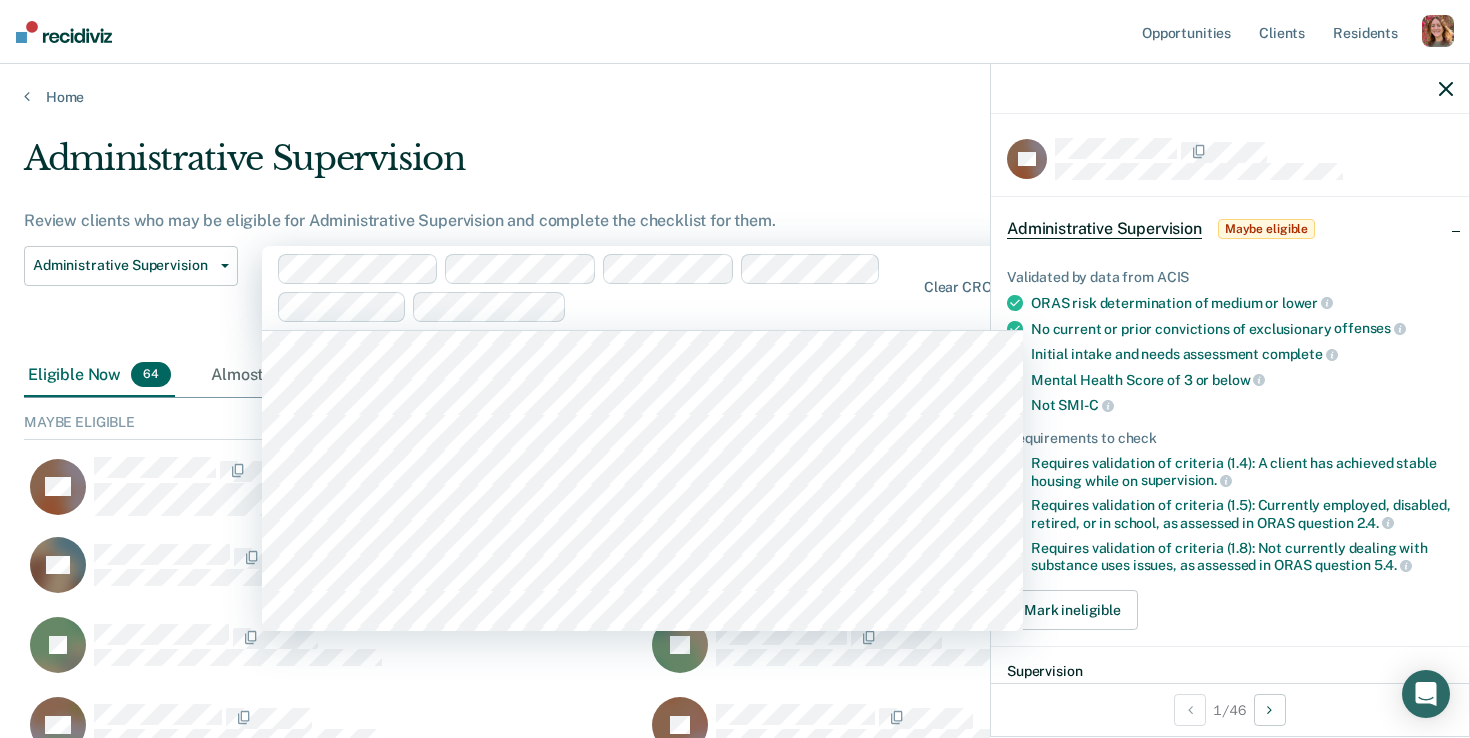 scroll, scrollTop: 1005, scrollLeft: 0, axis: vertical 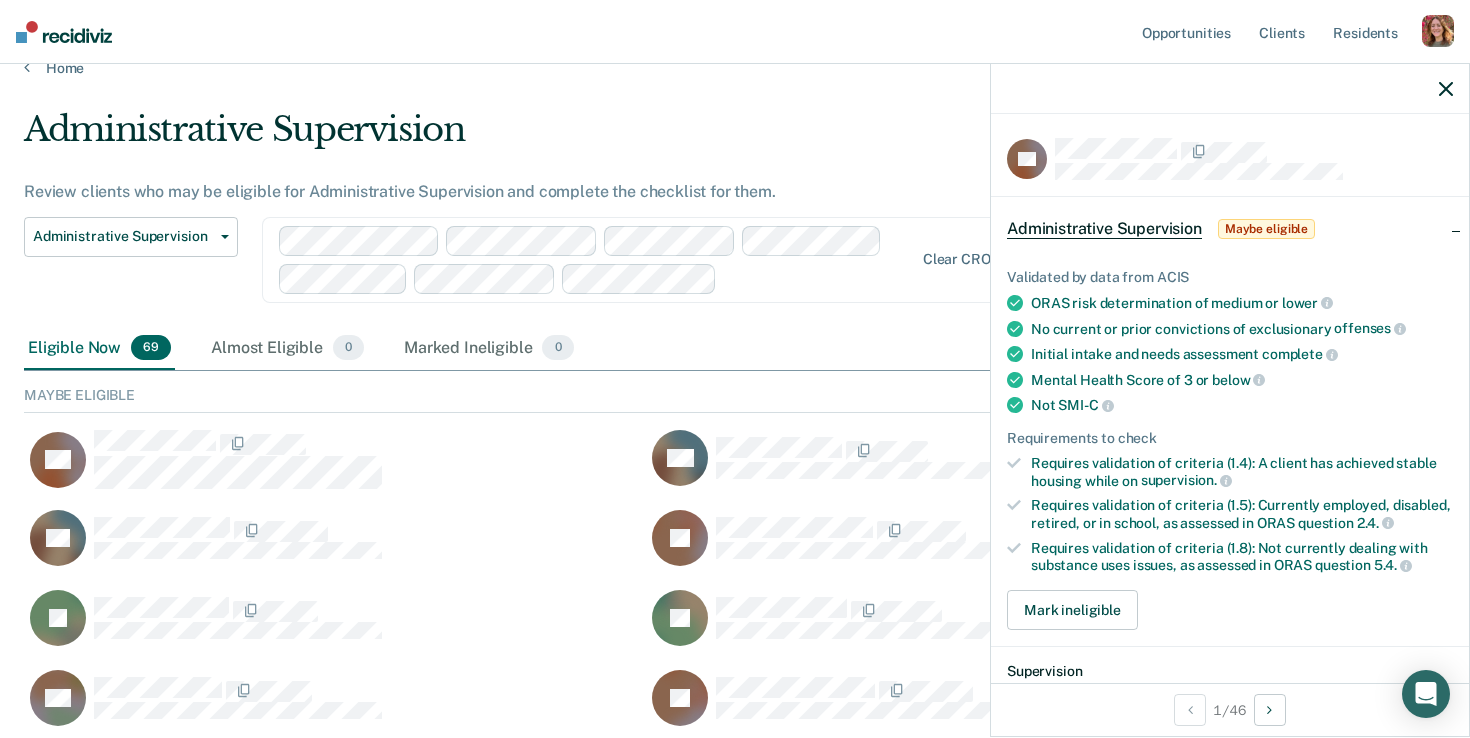 click at bounding box center (819, 278) 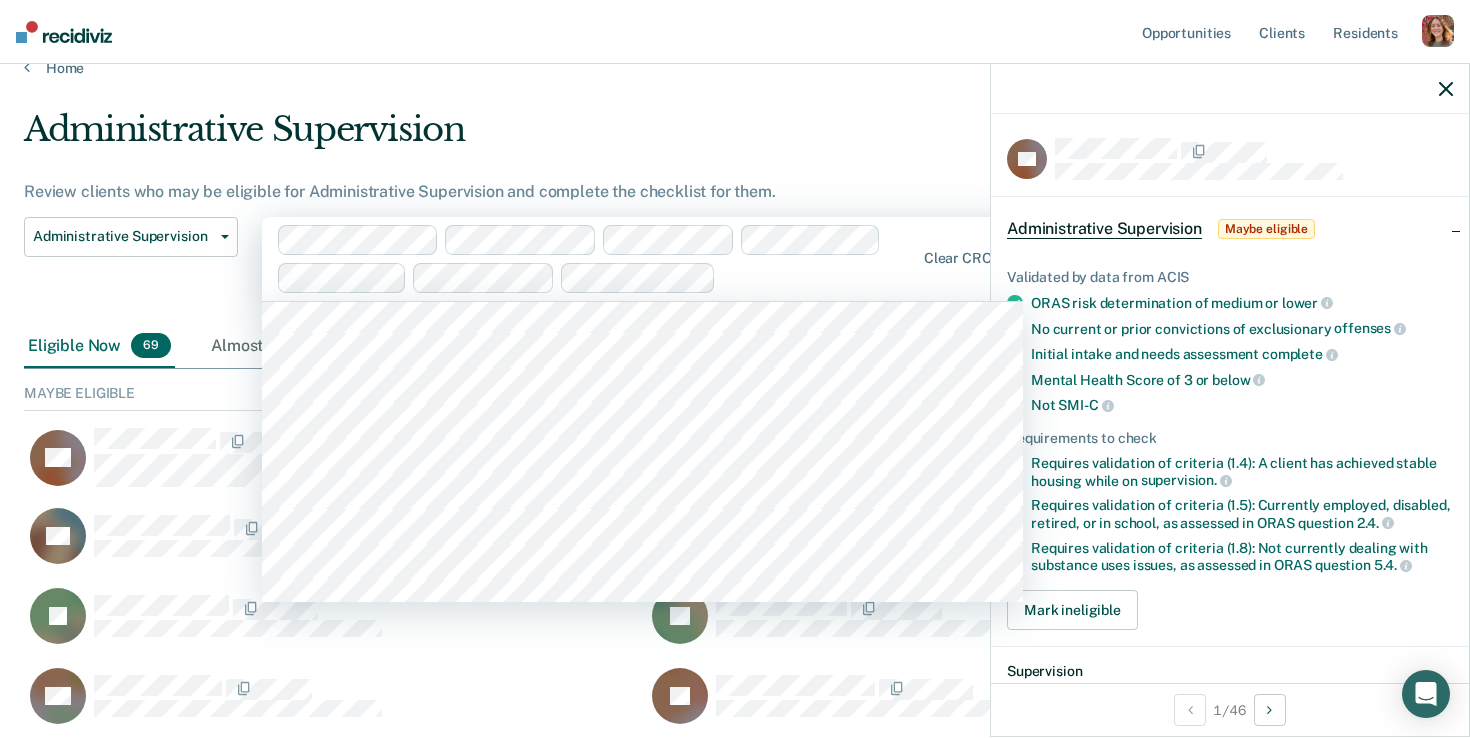 scroll, scrollTop: 1105, scrollLeft: 0, axis: vertical 